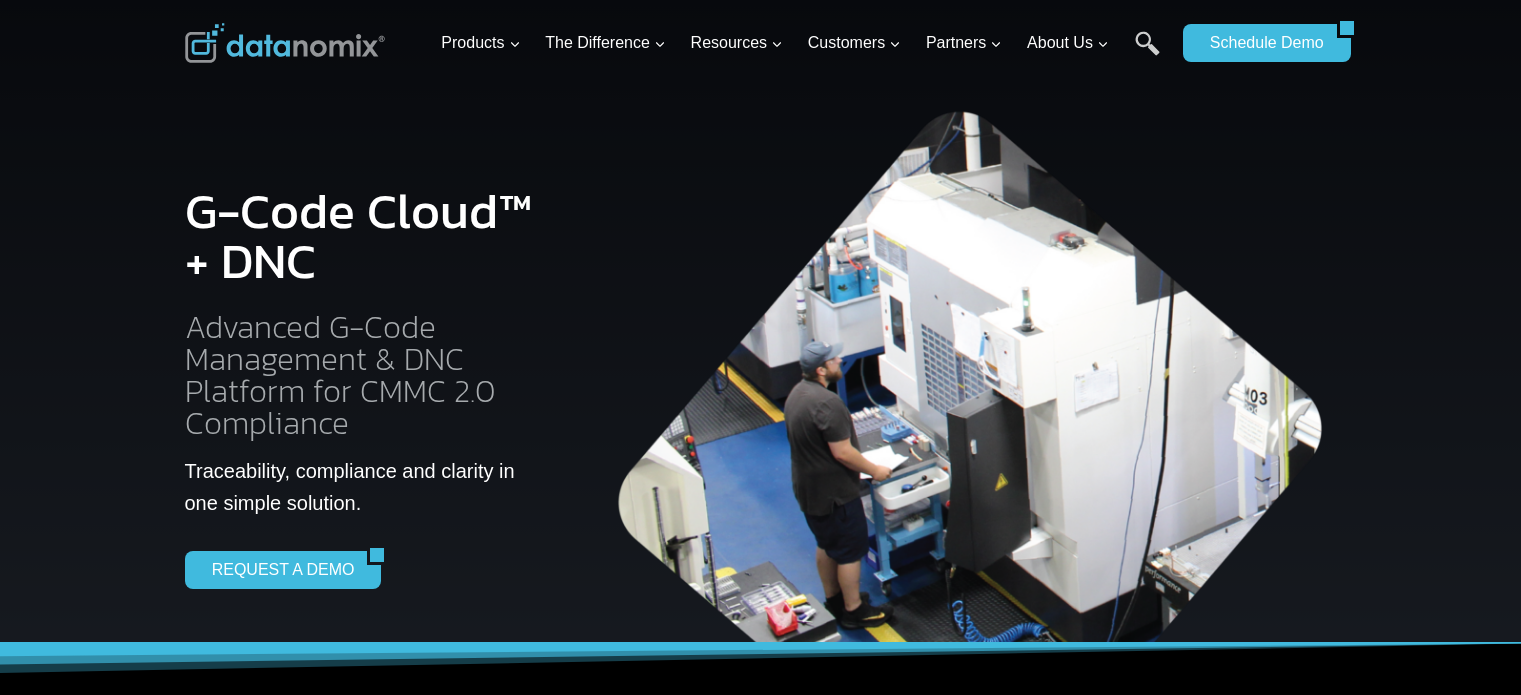 scroll, scrollTop: 0, scrollLeft: 0, axis: both 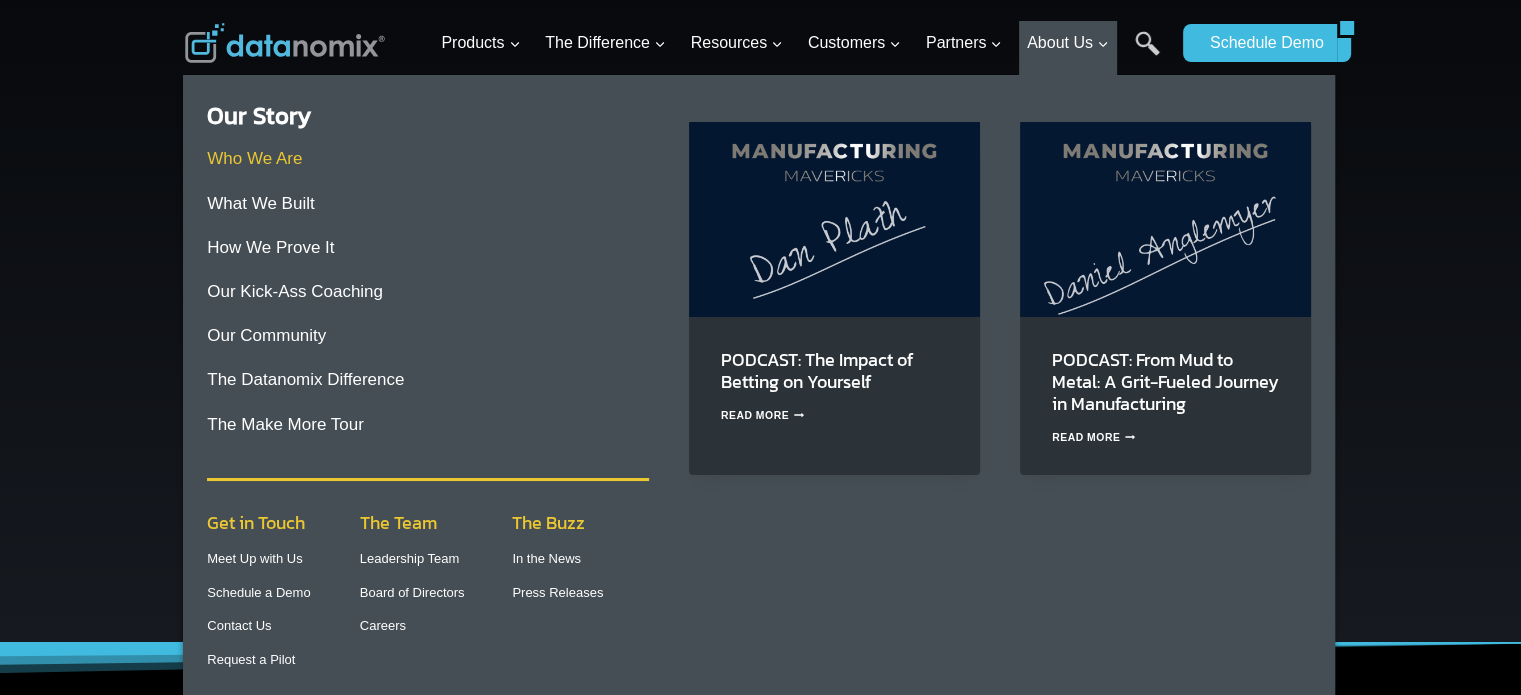 click on "Who We Are" at bounding box center (254, 158) 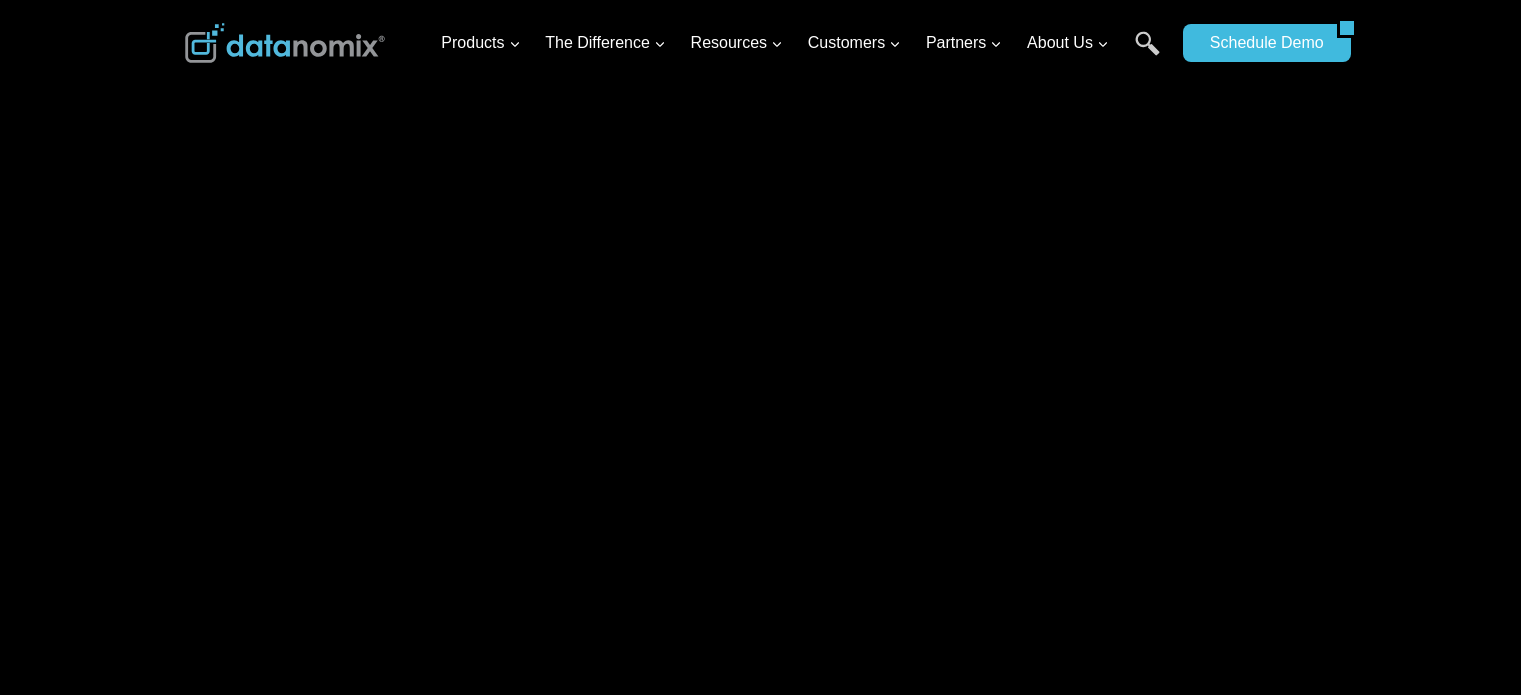 scroll, scrollTop: 0, scrollLeft: 0, axis: both 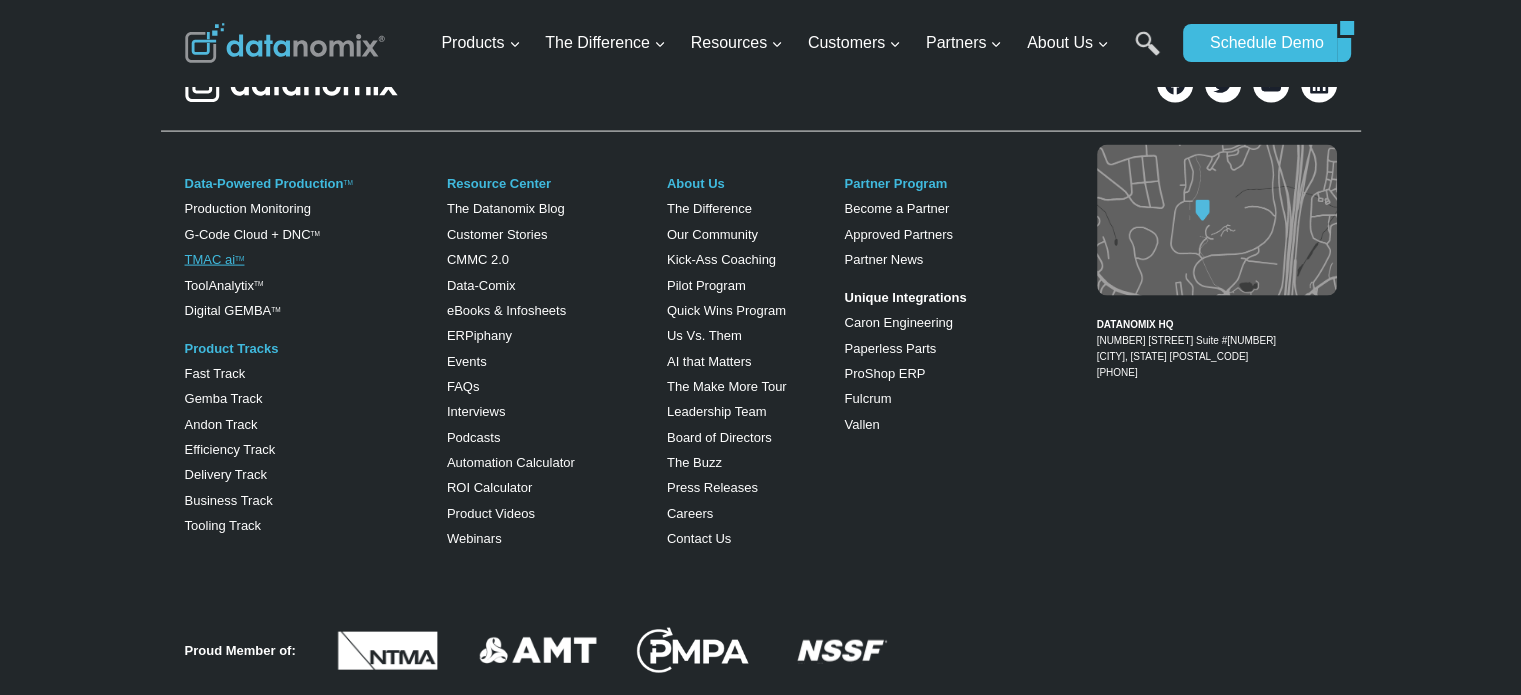 click on "TMAC ai TM" at bounding box center [215, 259] 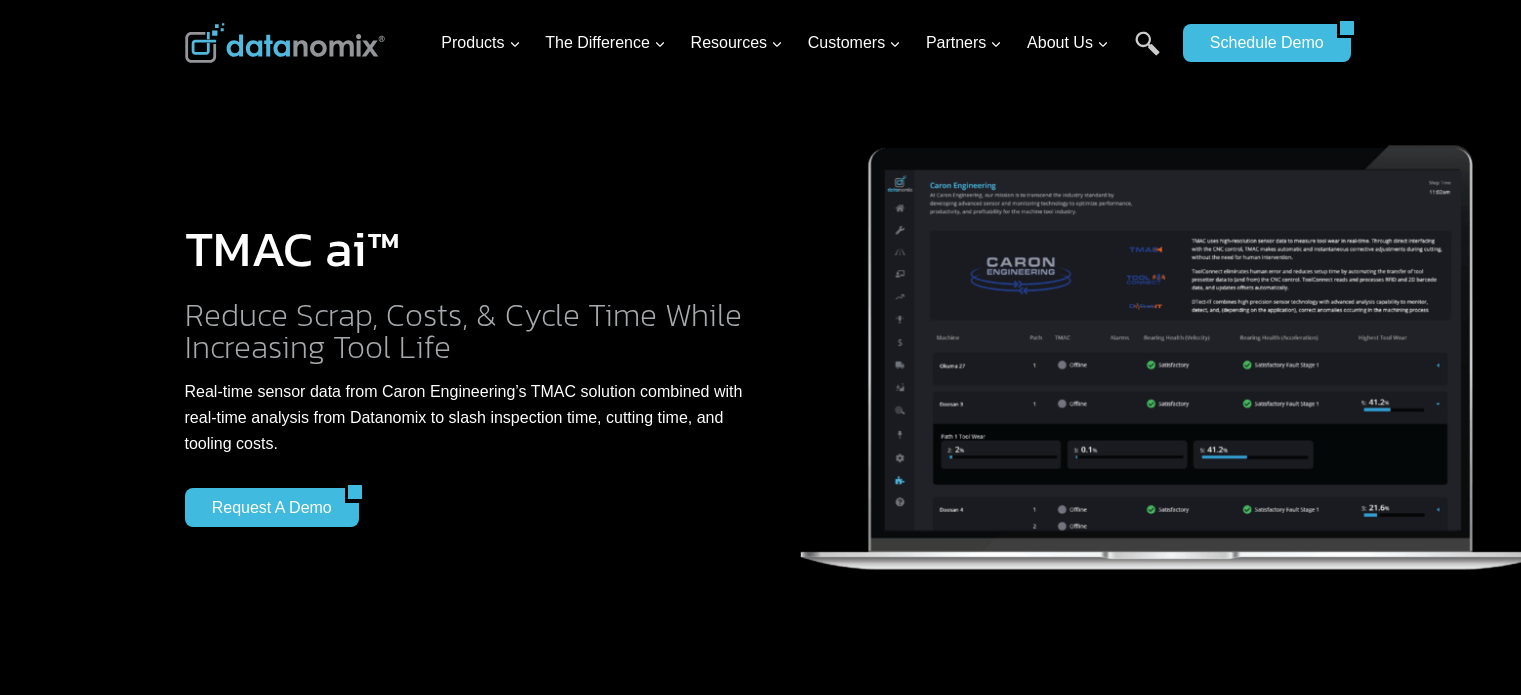 scroll, scrollTop: 0, scrollLeft: 0, axis: both 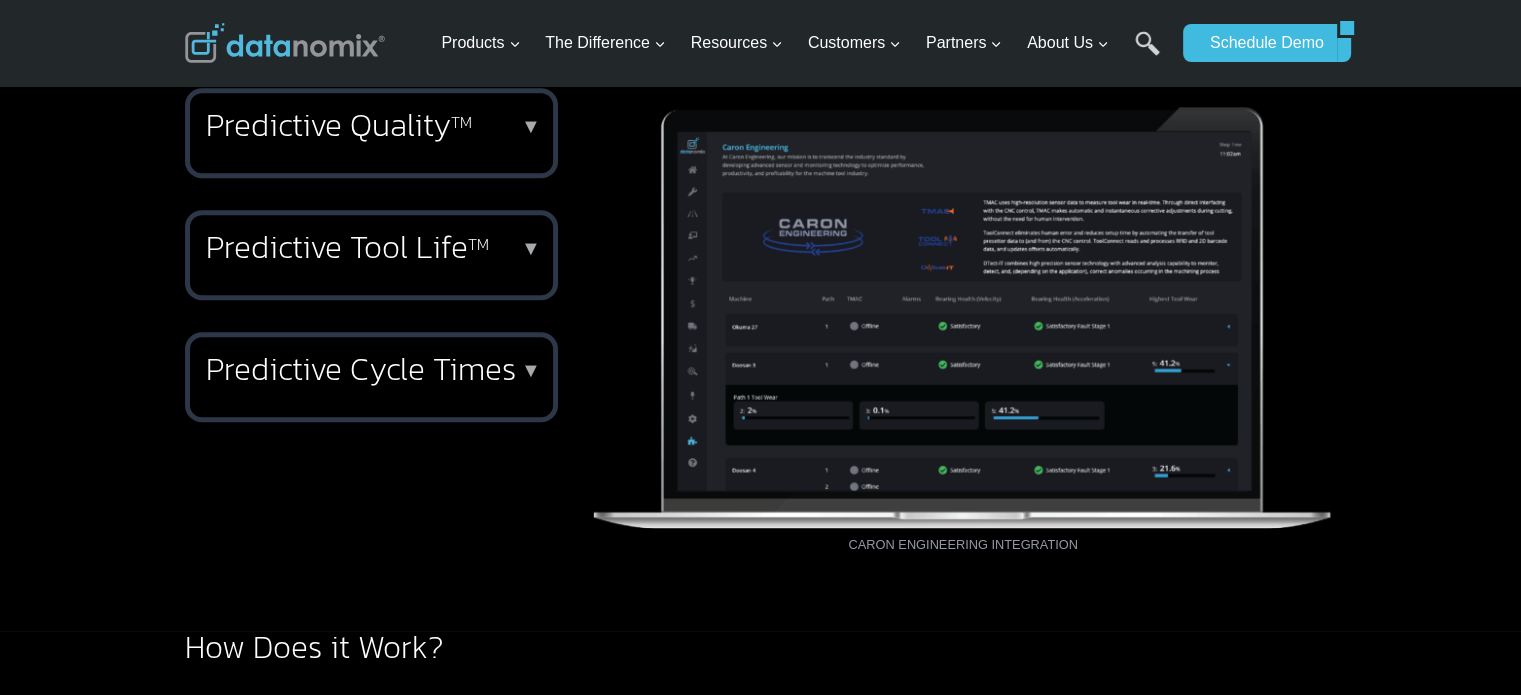 click on "▼" at bounding box center [531, 248] 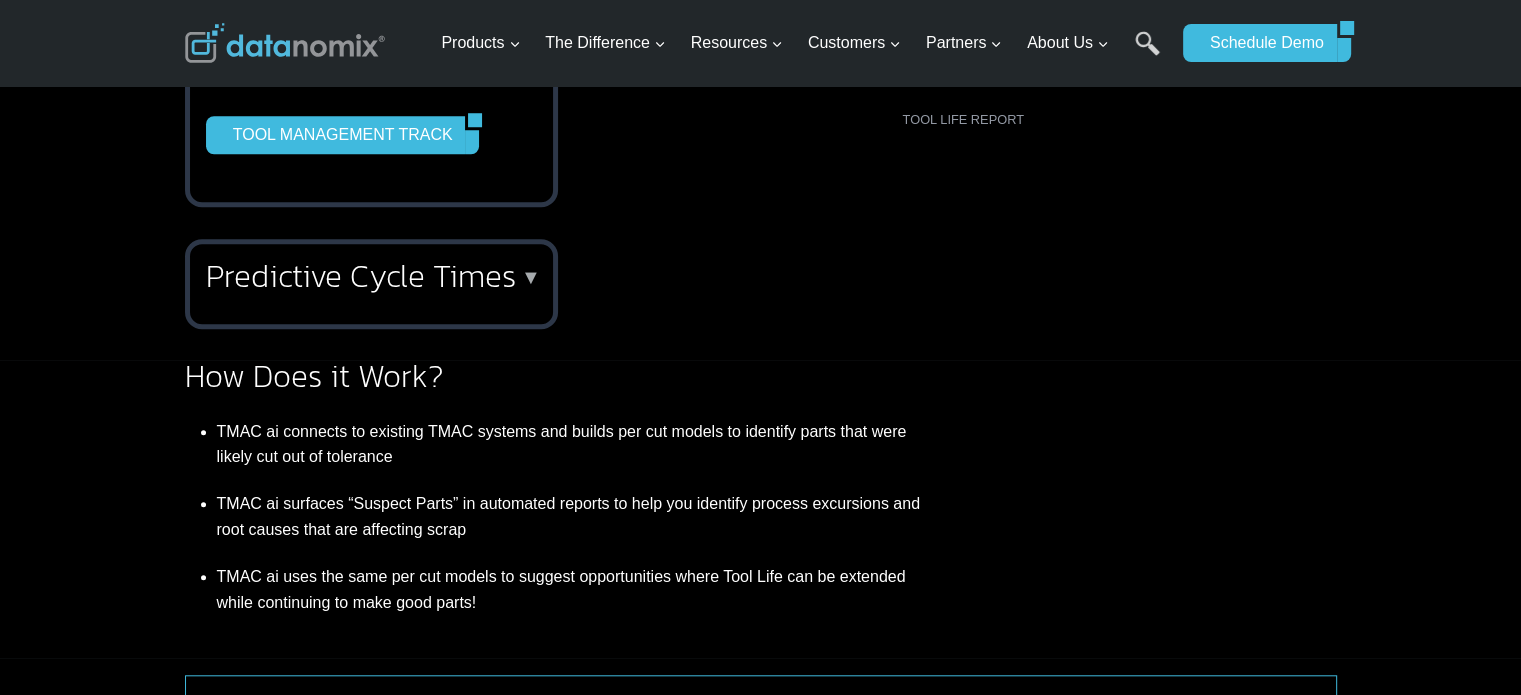scroll, scrollTop: 1700, scrollLeft: 0, axis: vertical 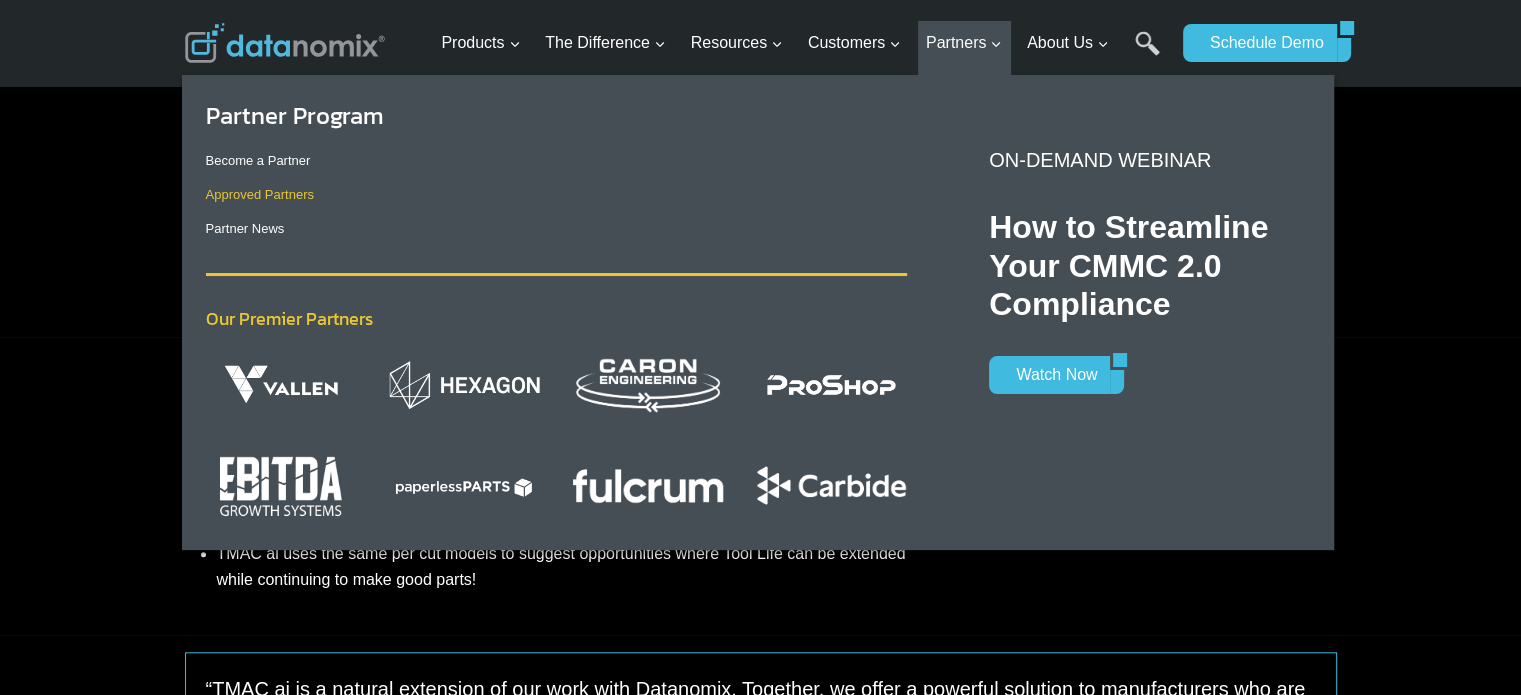 click on "Approved Partners" at bounding box center (260, 194) 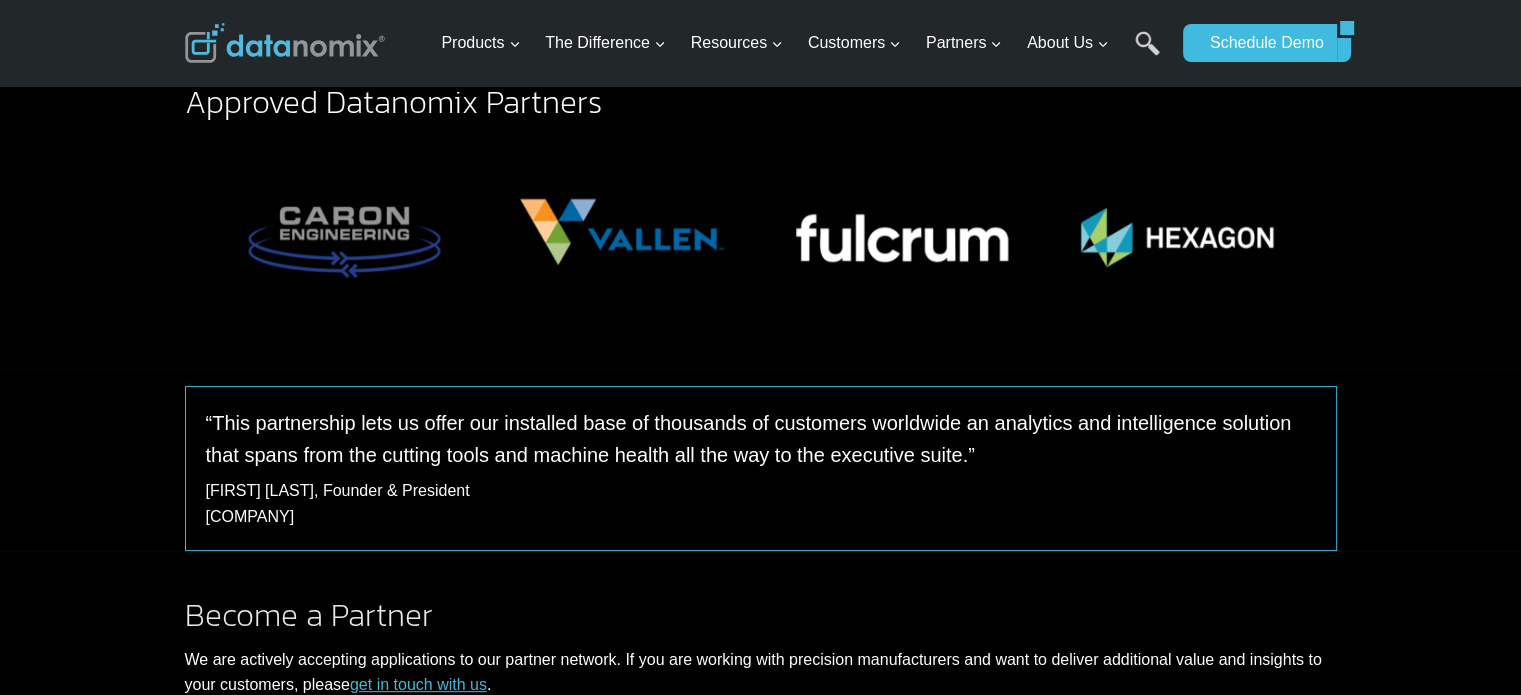 scroll, scrollTop: 473, scrollLeft: 0, axis: vertical 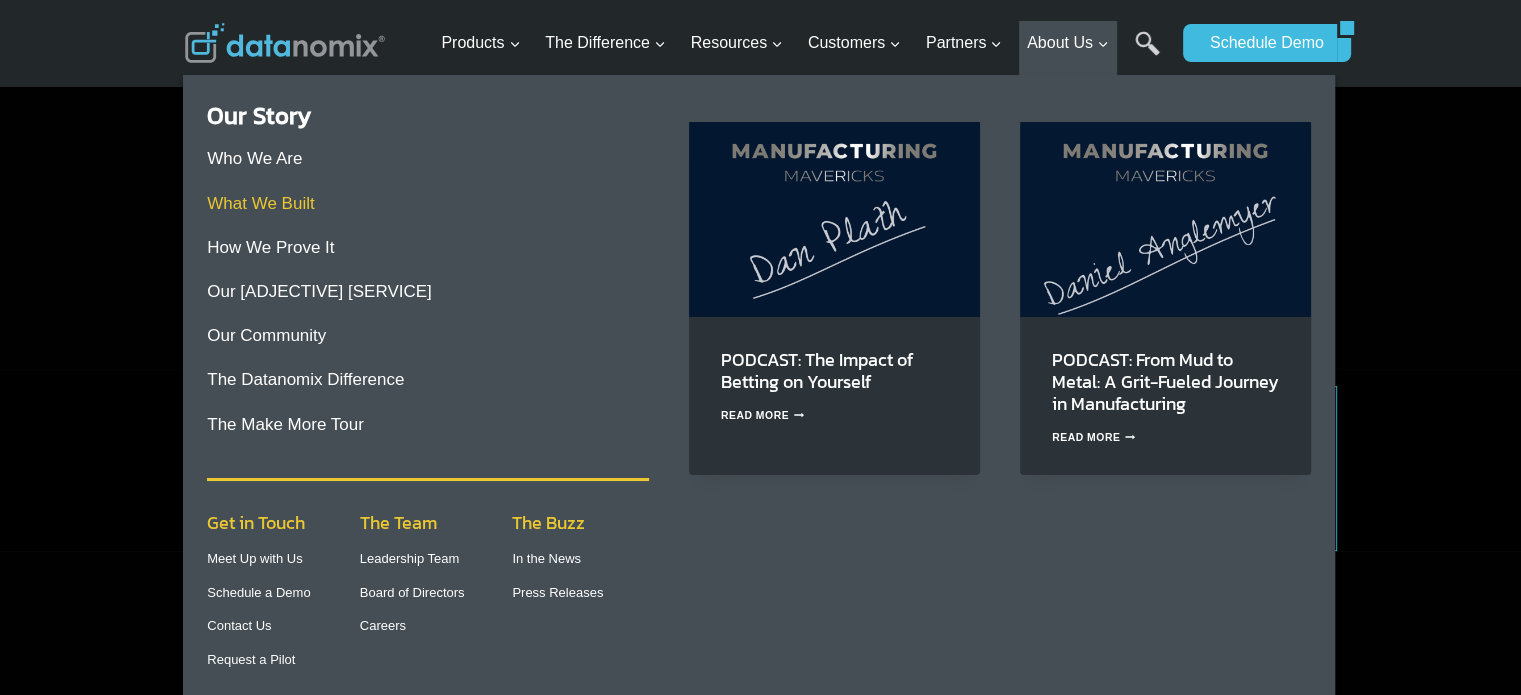 click on "What We Built" at bounding box center (260, 203) 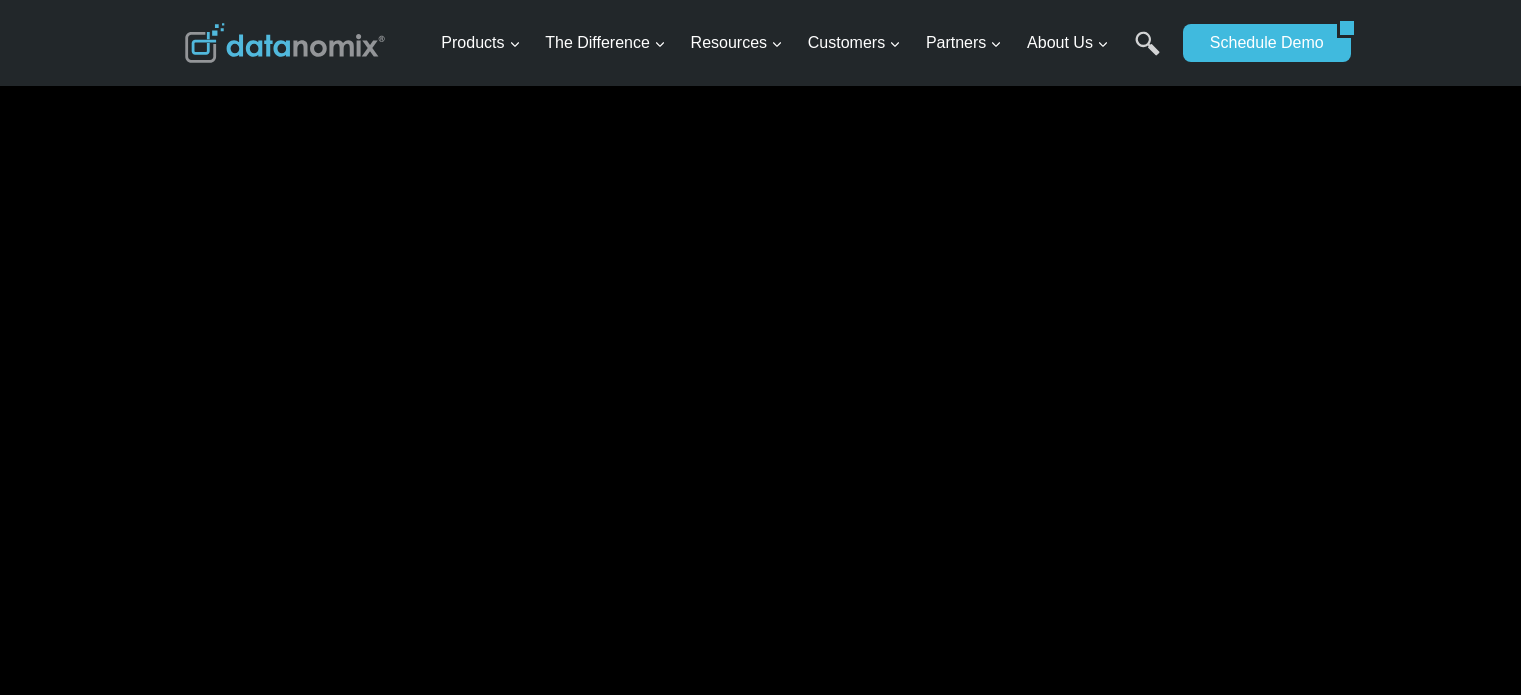 scroll, scrollTop: 497, scrollLeft: 0, axis: vertical 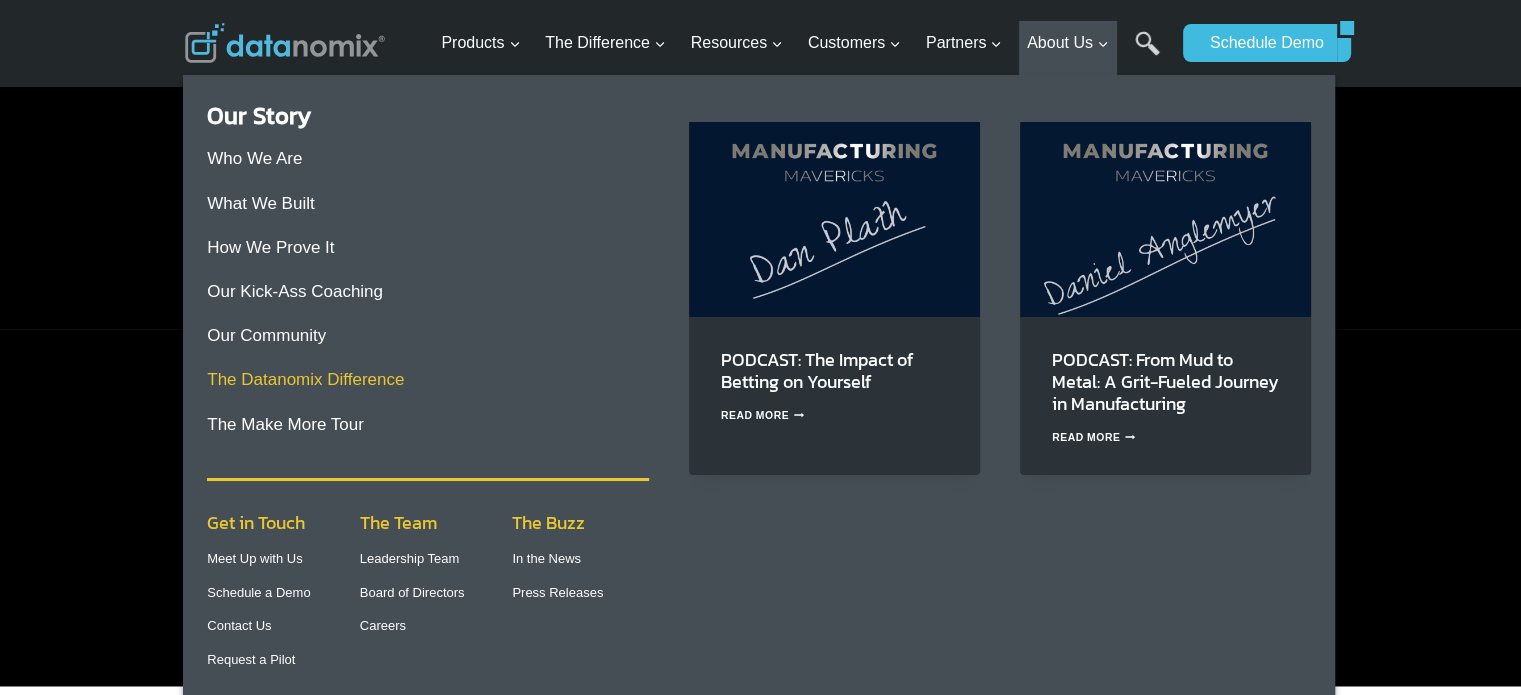 click on "The Datanomix Difference" at bounding box center [305, 379] 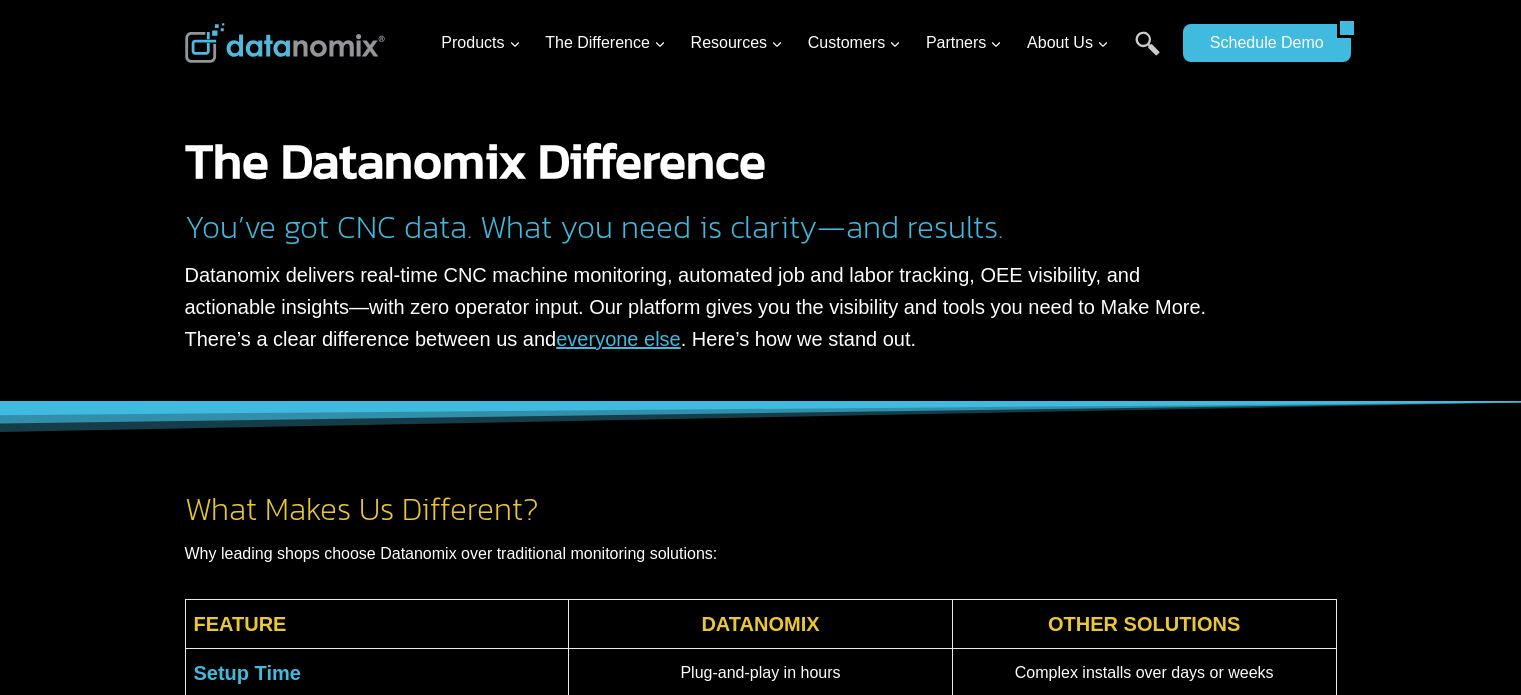 scroll, scrollTop: 0, scrollLeft: 0, axis: both 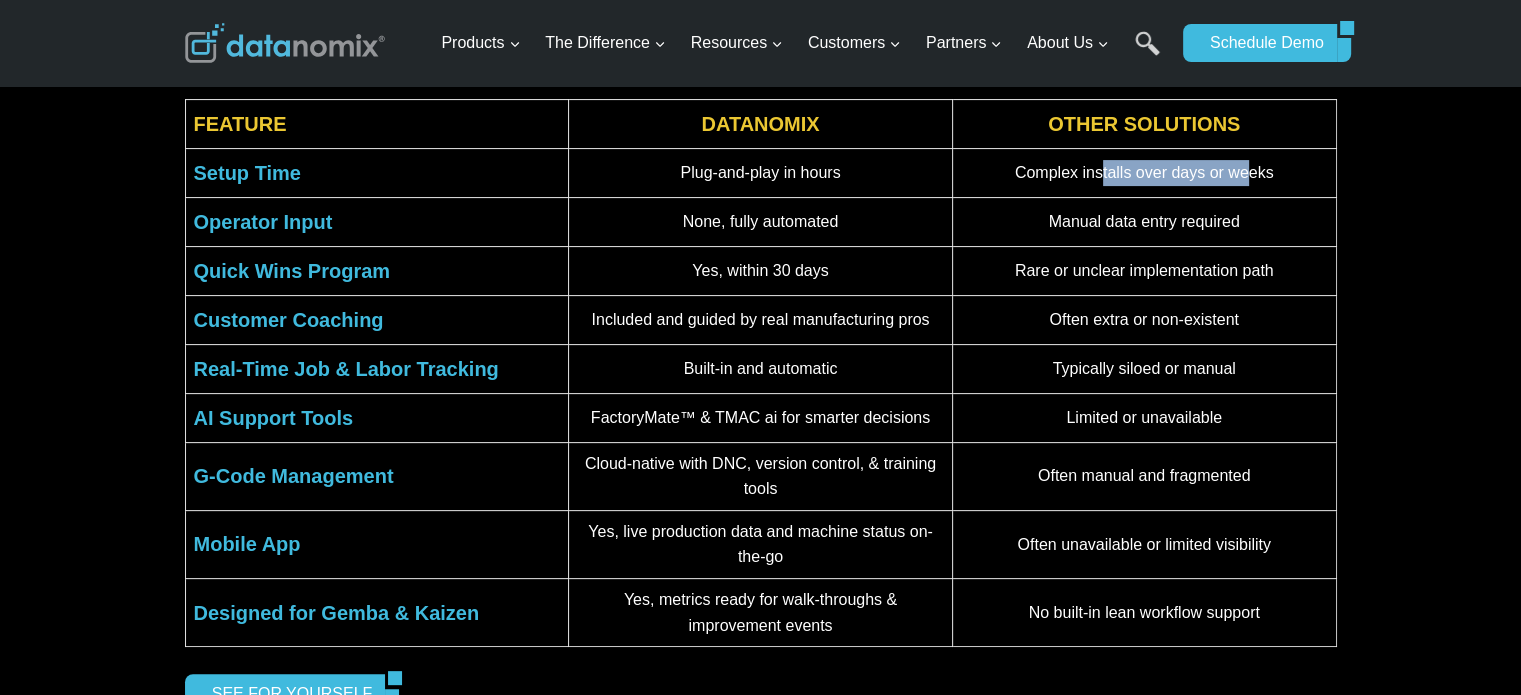 drag, startPoint x: 1101, startPoint y: 171, endPoint x: 1248, endPoint y: 171, distance: 147 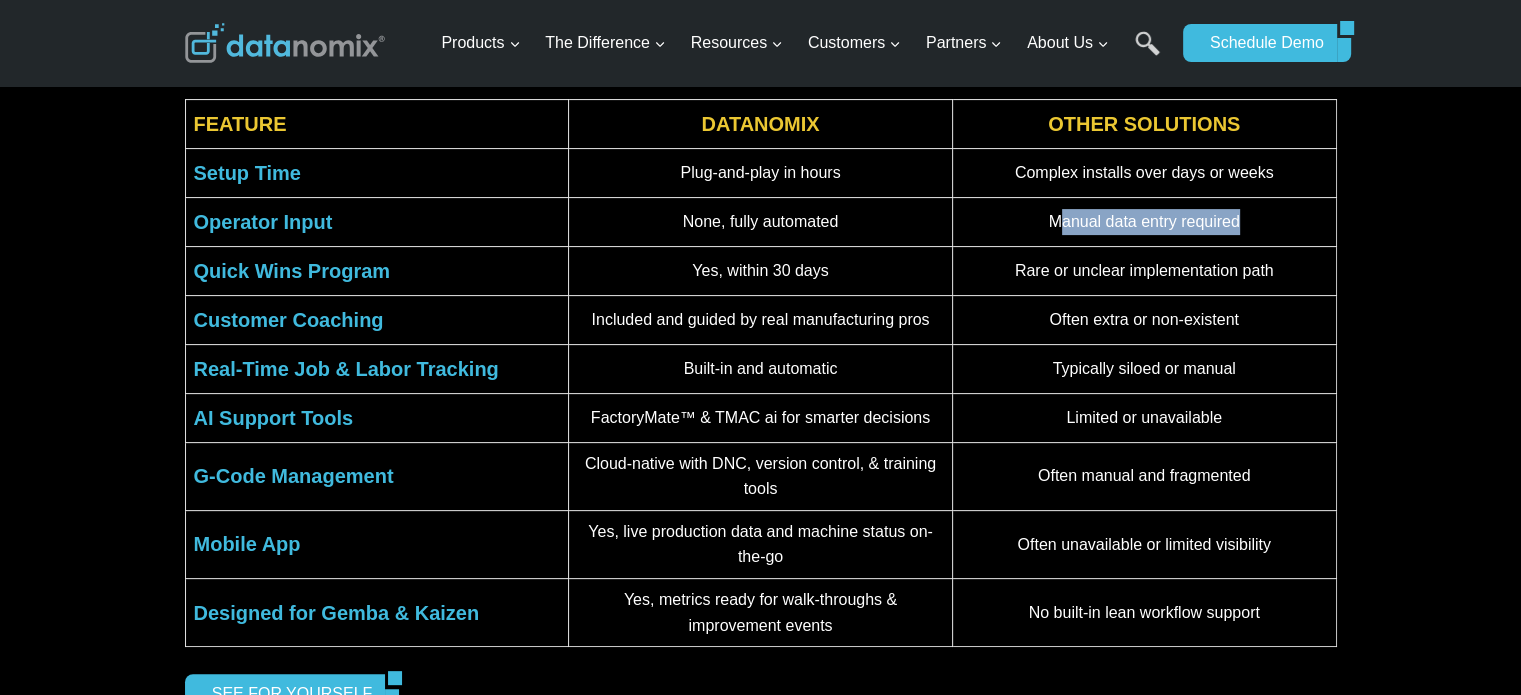 drag, startPoint x: 1064, startPoint y: 214, endPoint x: 1244, endPoint y: 211, distance: 180.025 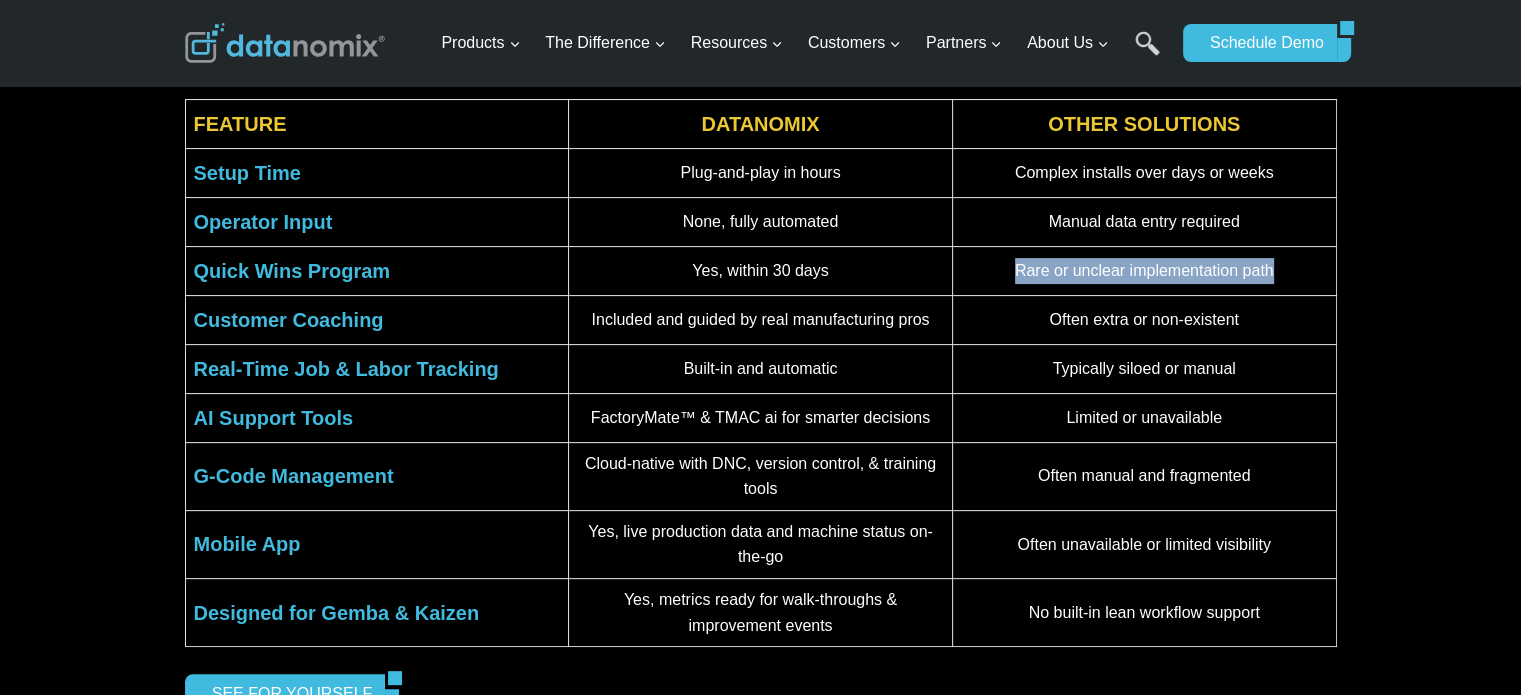drag, startPoint x: 1012, startPoint y: 272, endPoint x: 1276, endPoint y: 278, distance: 264.06818 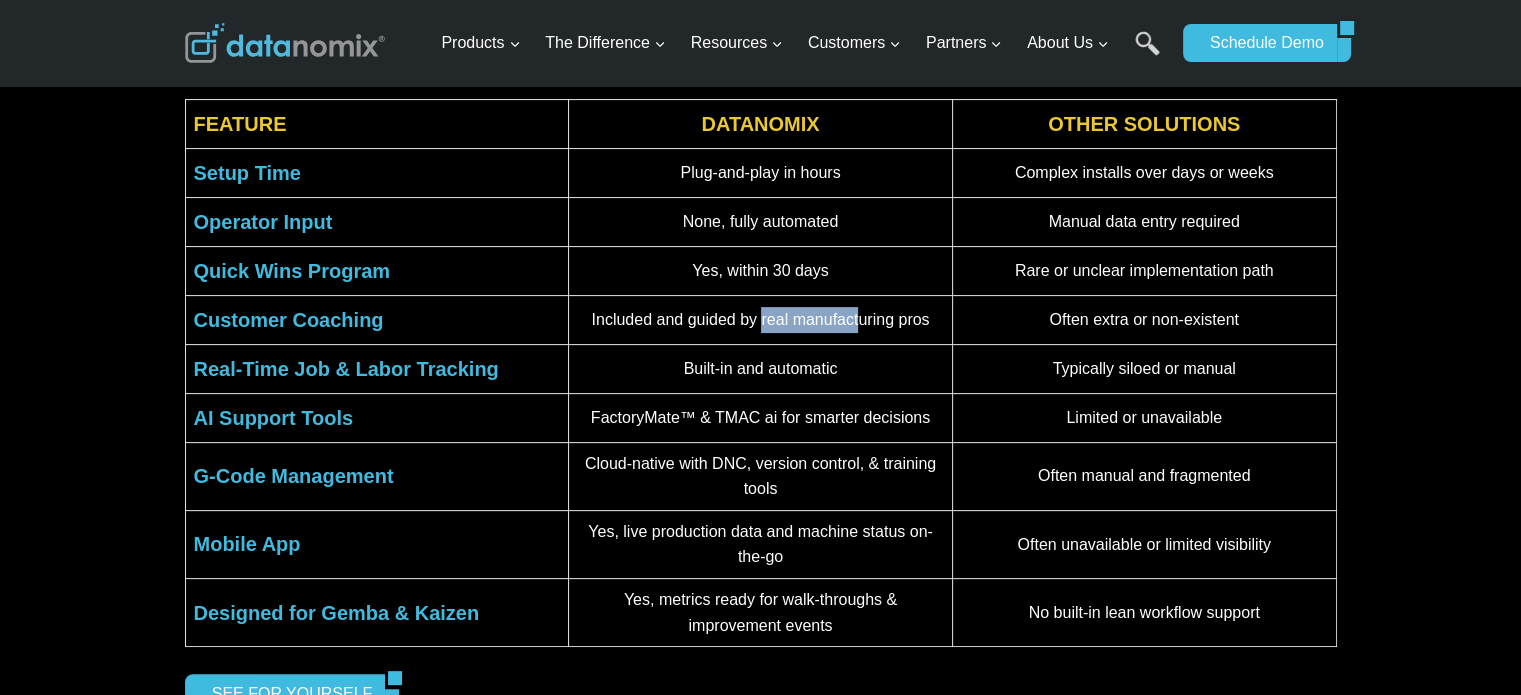 drag, startPoint x: 761, startPoint y: 325, endPoint x: 857, endPoint y: 331, distance: 96.18732 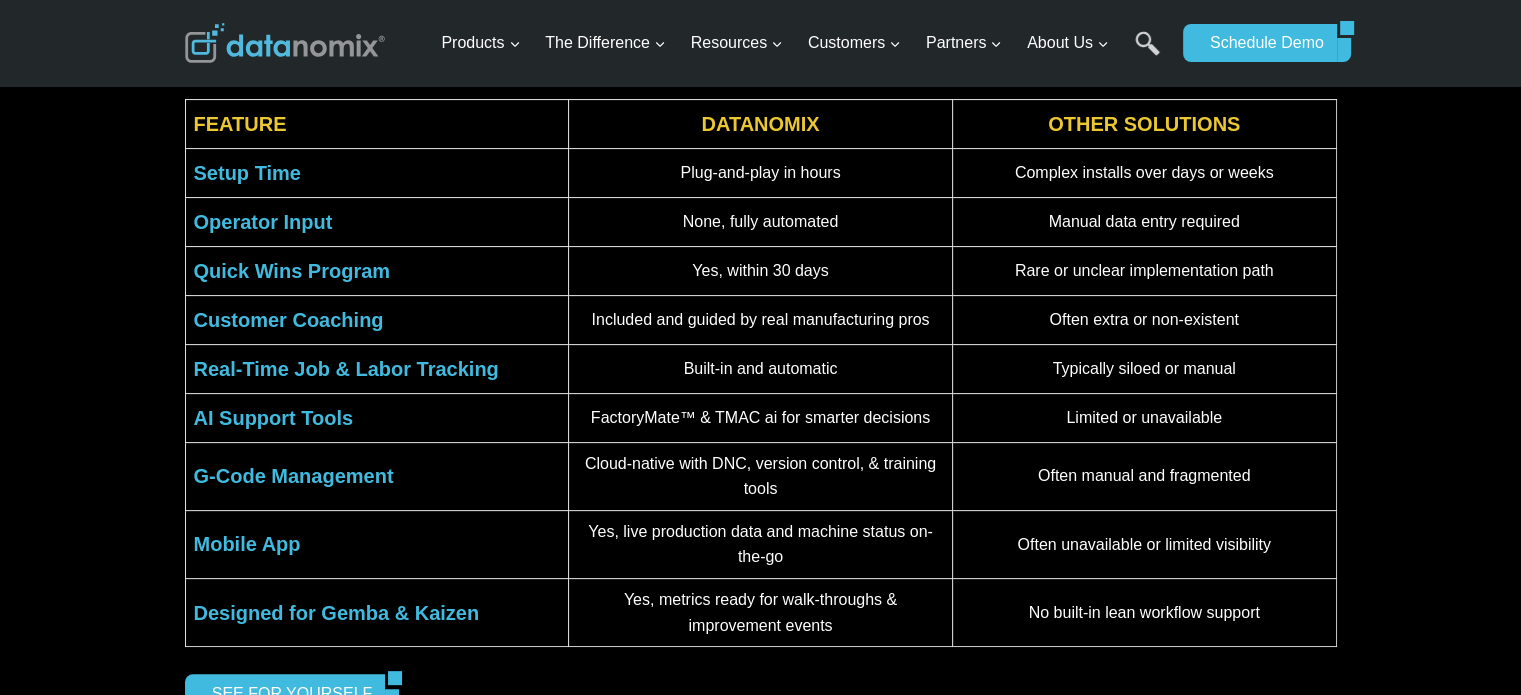 click on "Built-in and automatic" at bounding box center (760, 369) 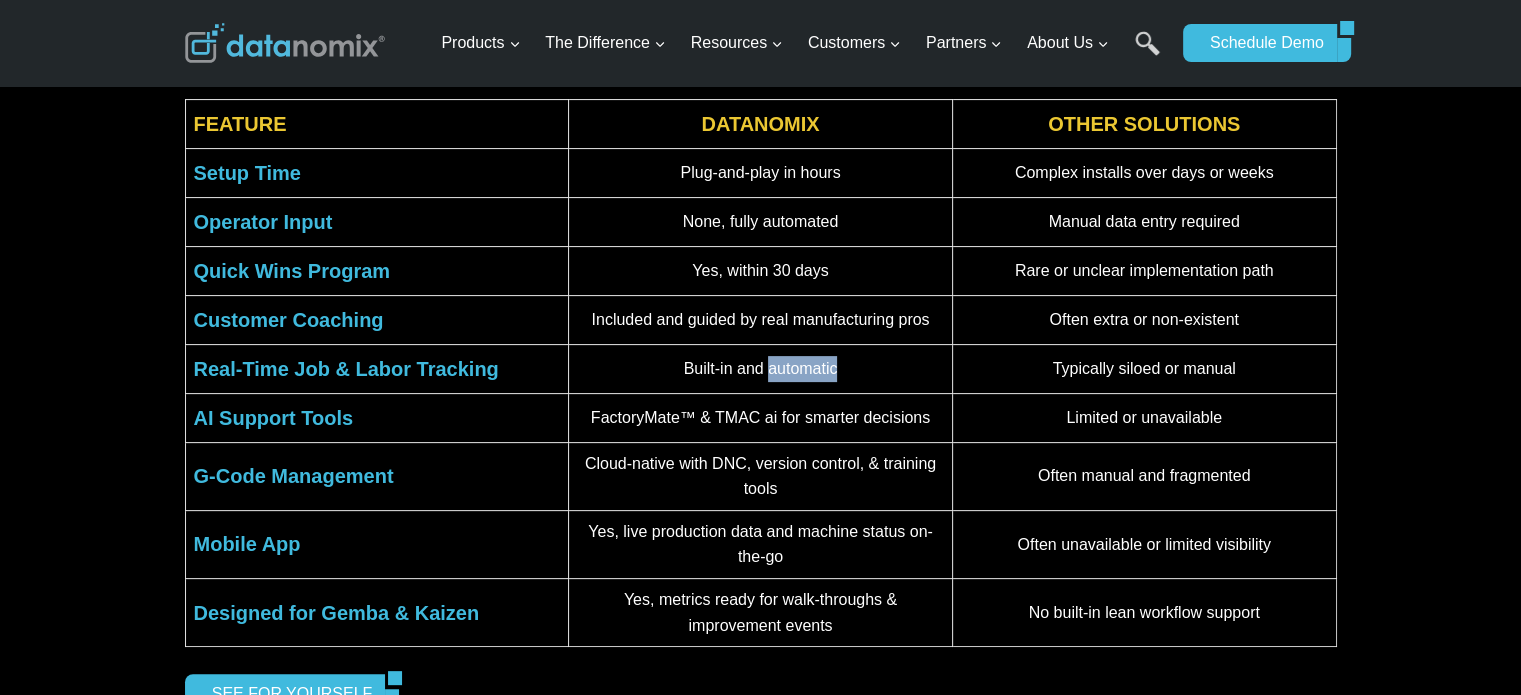click on "Built-in and automatic" at bounding box center [760, 369] 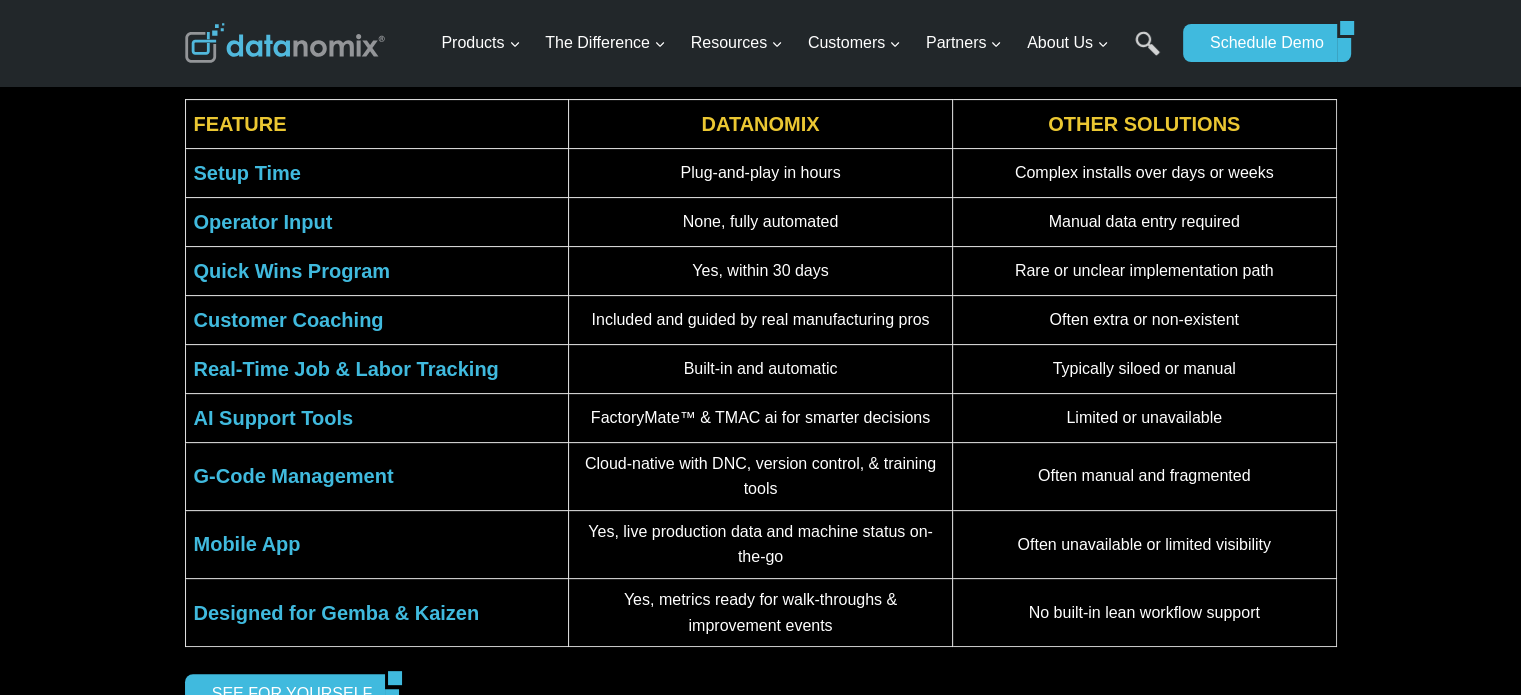 click on "Typically siloed or manual" at bounding box center (1144, 369) 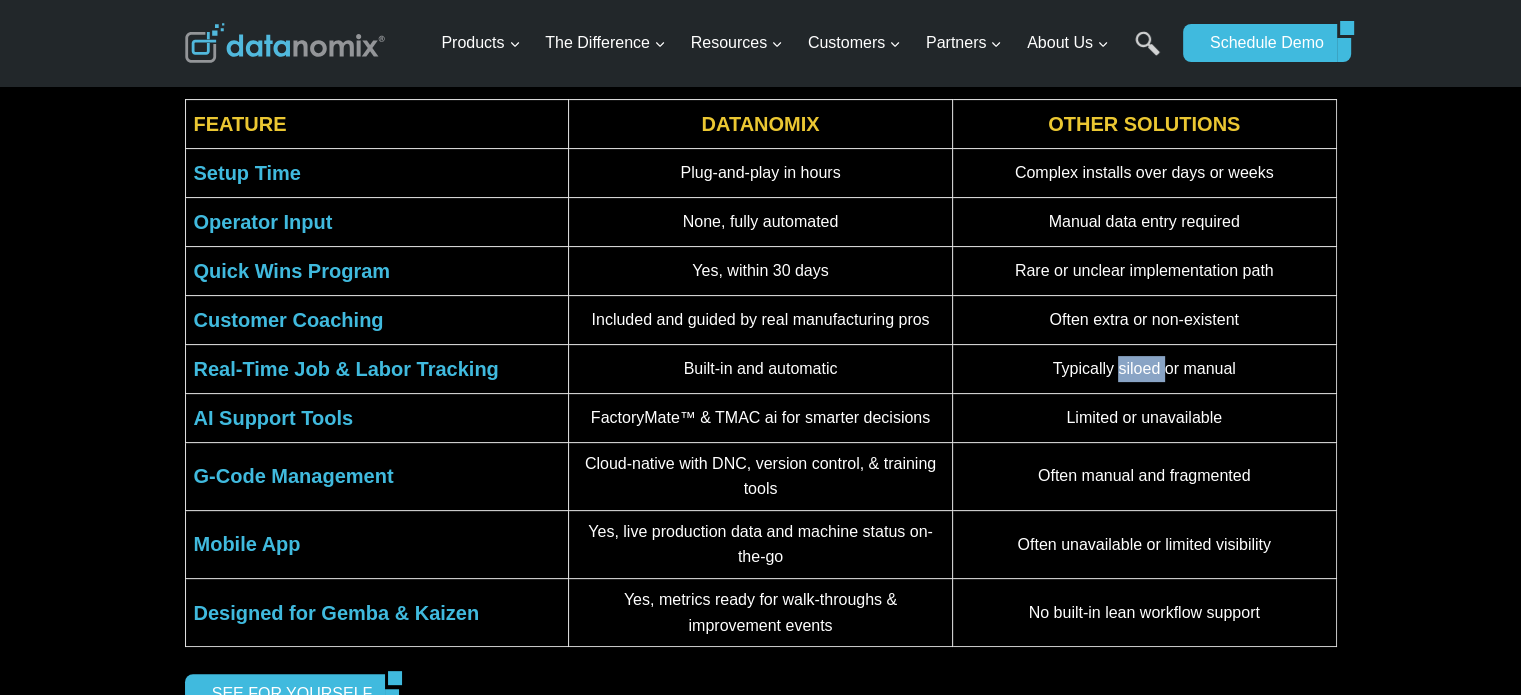 click on "Typically siloed or manual" at bounding box center (1144, 369) 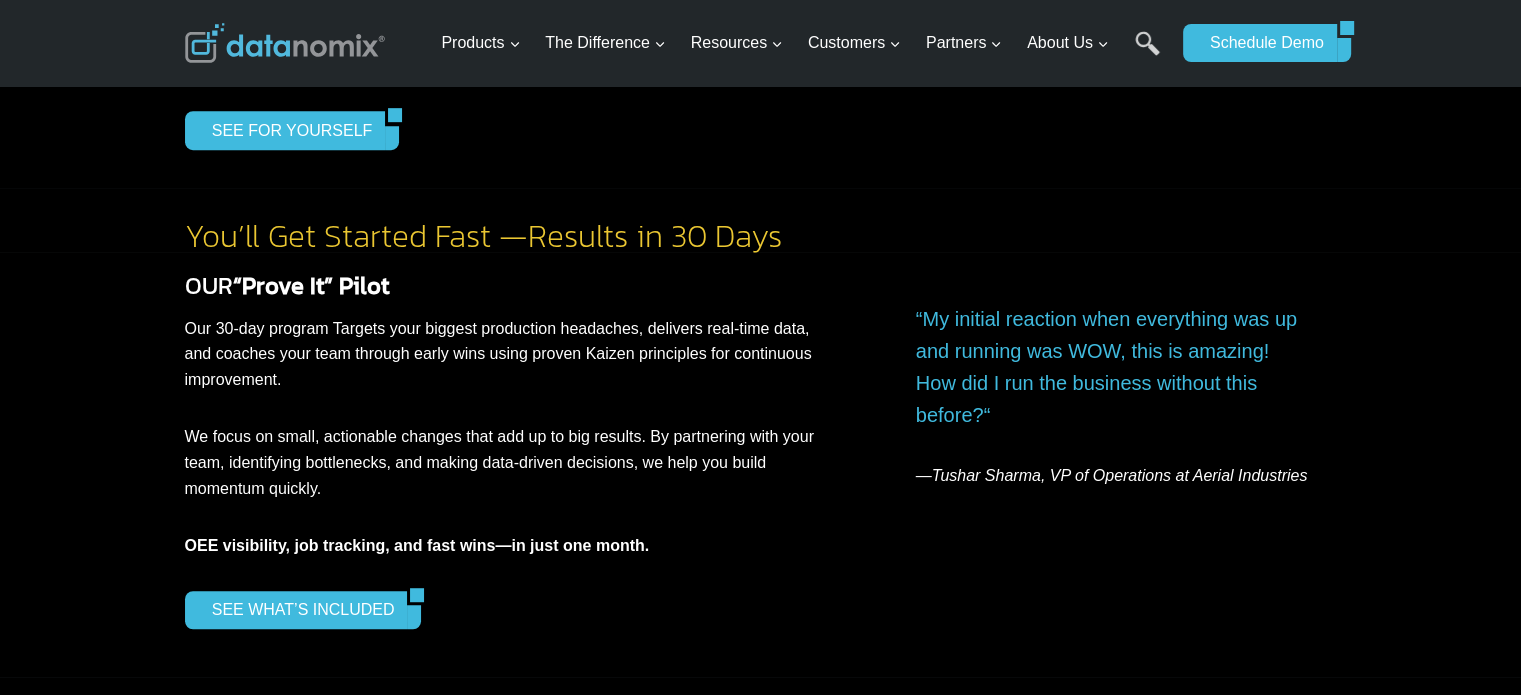 scroll, scrollTop: 1100, scrollLeft: 0, axis: vertical 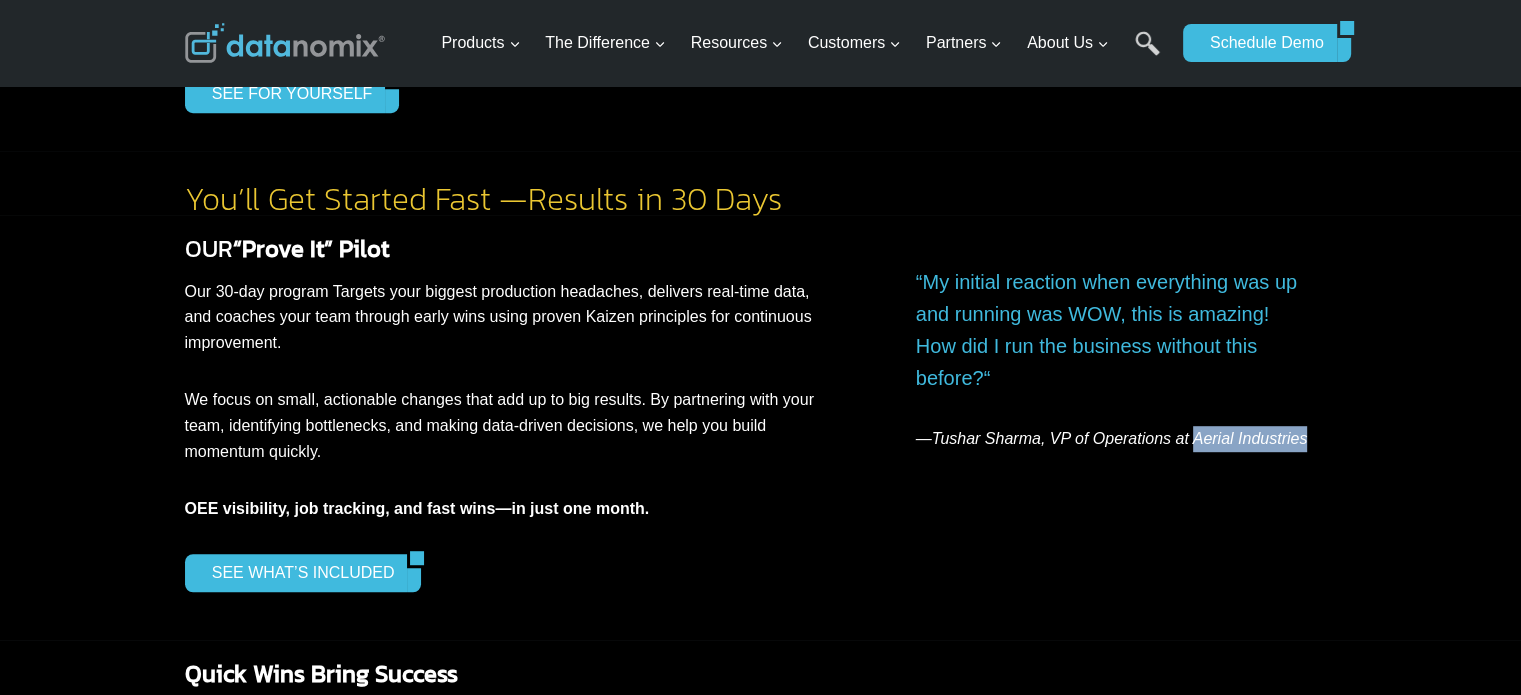 drag, startPoint x: 1187, startPoint y: 403, endPoint x: 1292, endPoint y: 404, distance: 105.00476 